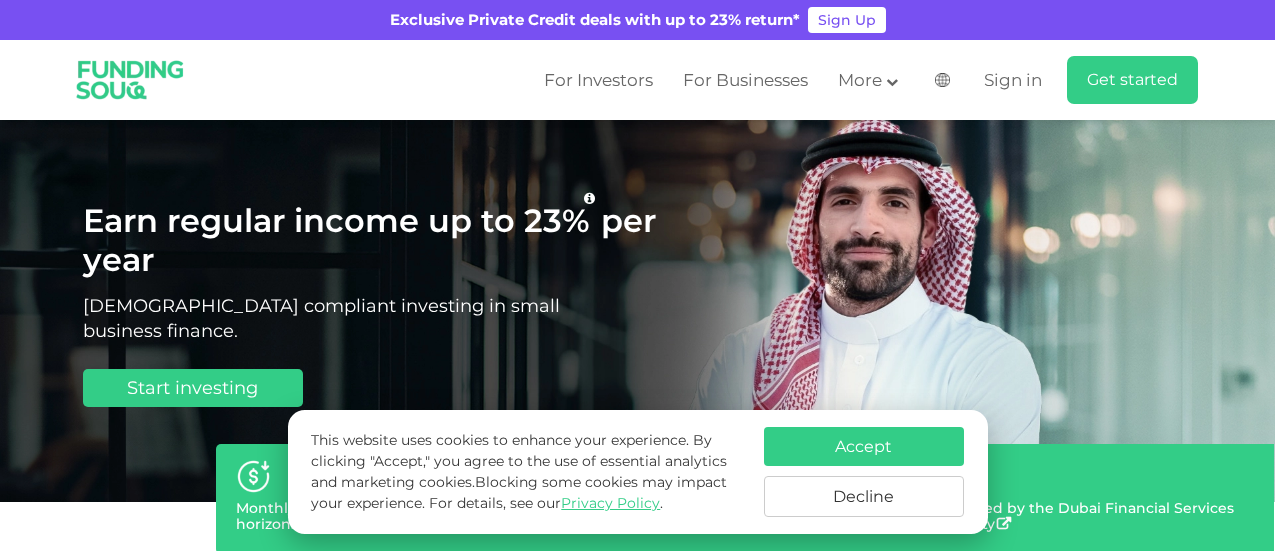 scroll, scrollTop: 0, scrollLeft: 0, axis: both 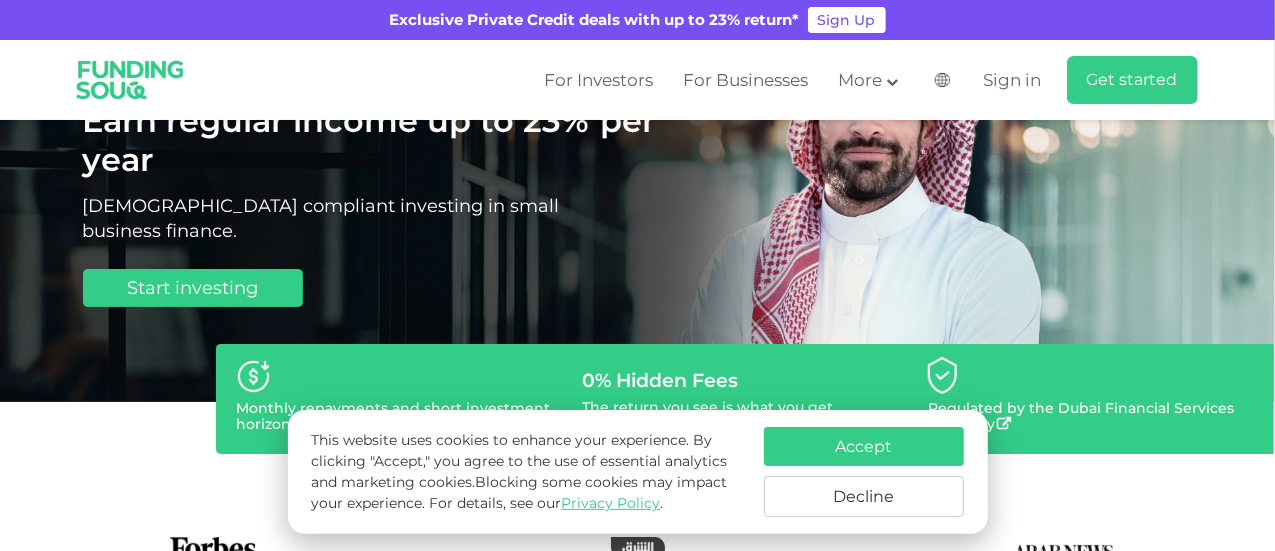 click on "Decline" at bounding box center (864, 496) 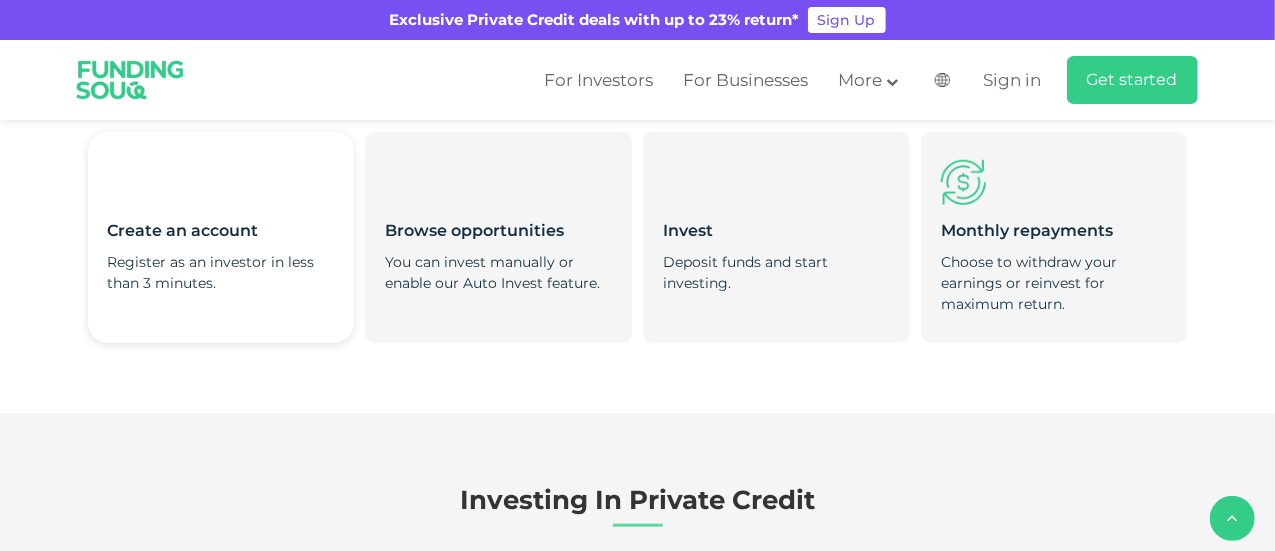 scroll, scrollTop: 800, scrollLeft: 0, axis: vertical 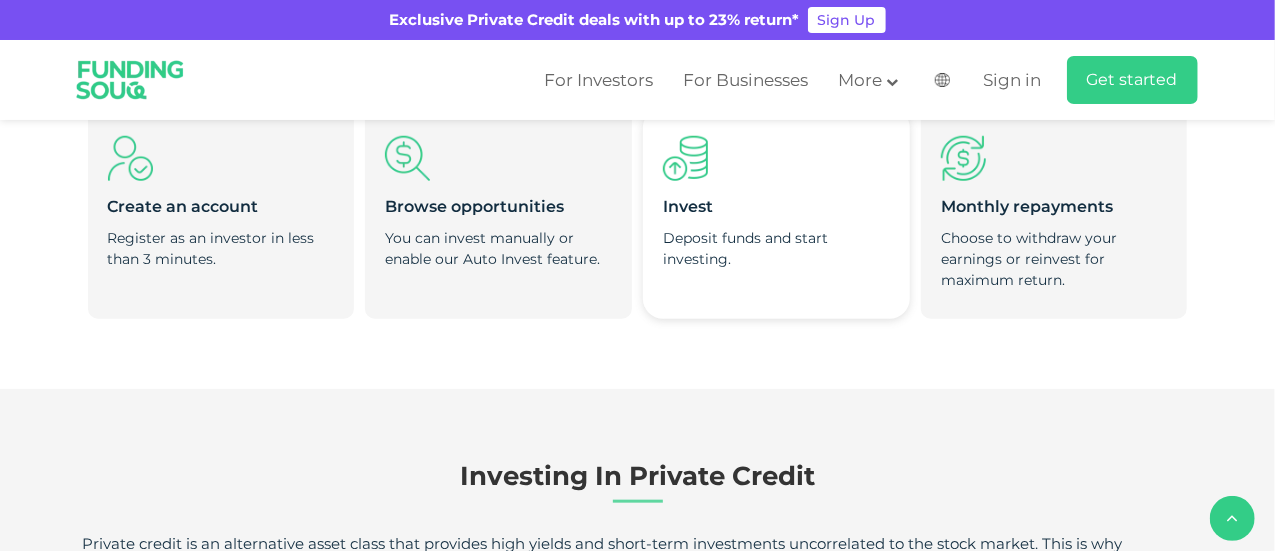 drag, startPoint x: 545, startPoint y: 261, endPoint x: 646, endPoint y: 258, distance: 101.04455 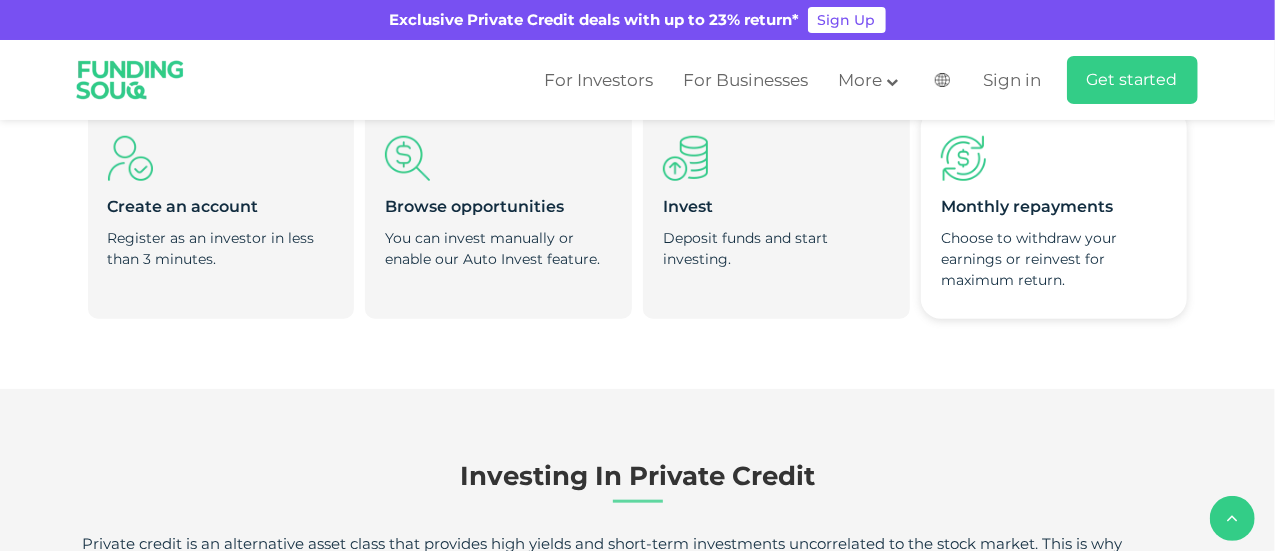 drag, startPoint x: 967, startPoint y: 251, endPoint x: 988, endPoint y: 278, distance: 34.20526 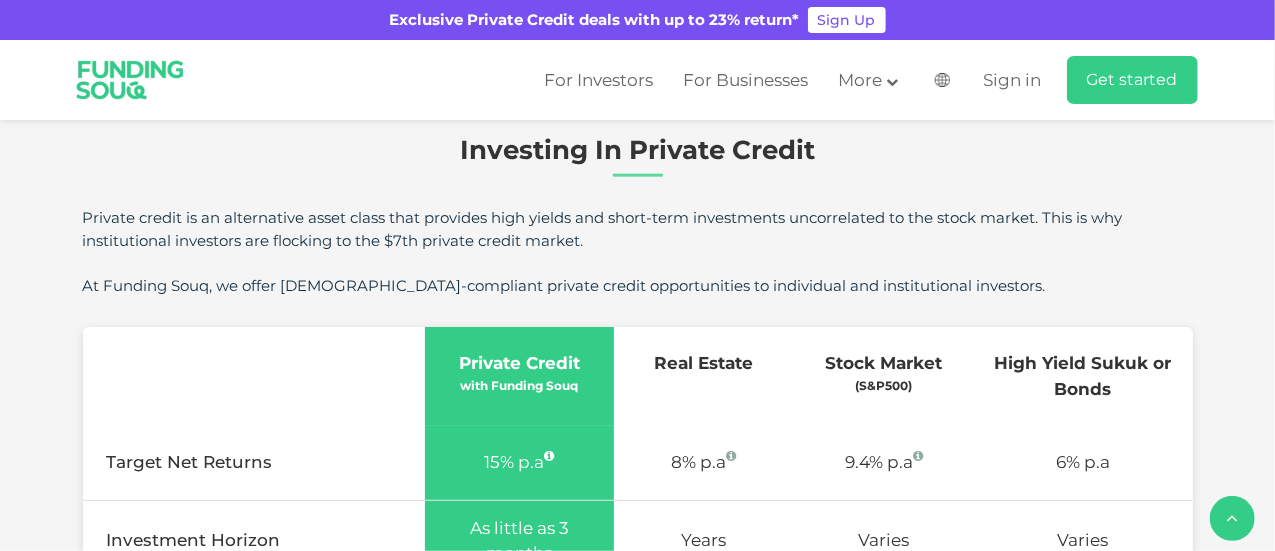 scroll, scrollTop: 1100, scrollLeft: 0, axis: vertical 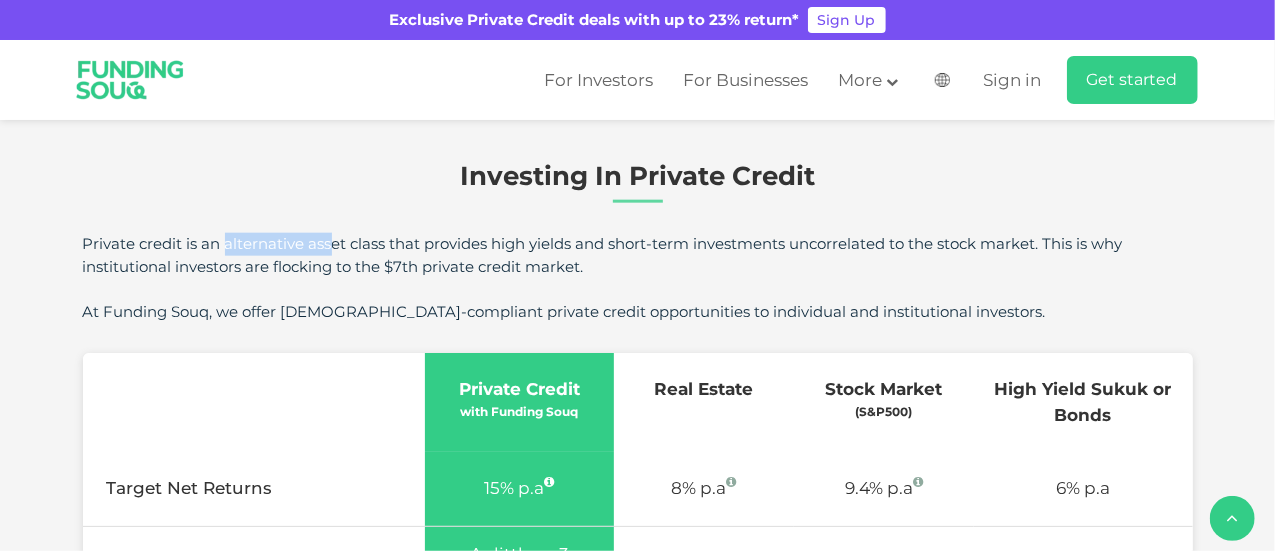 drag, startPoint x: 80, startPoint y: 251, endPoint x: 189, endPoint y: 257, distance: 109.165016 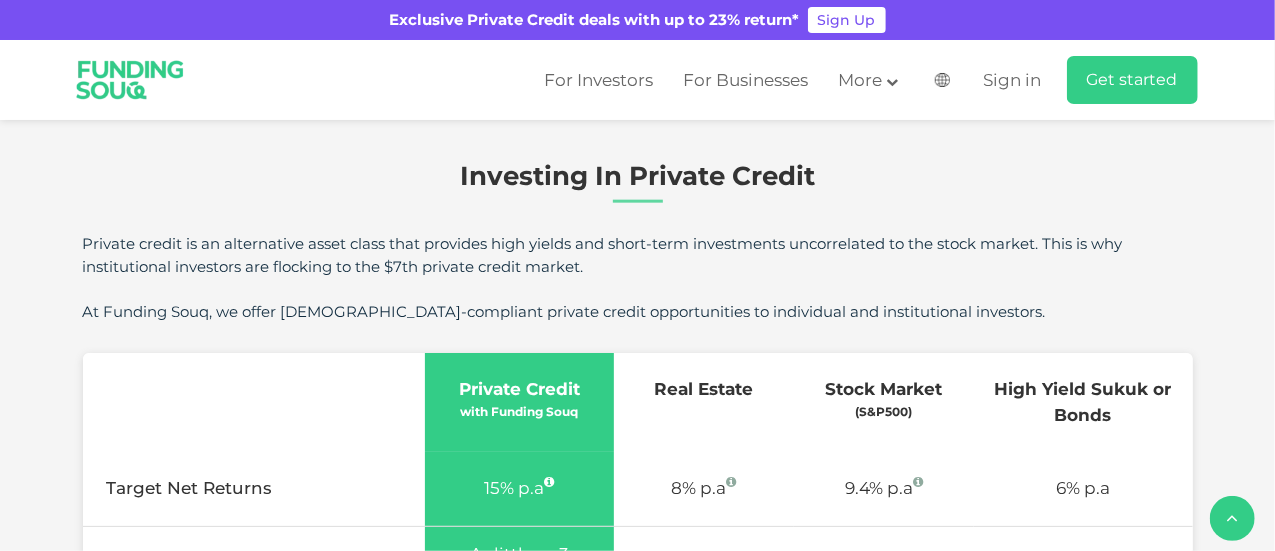 click on "Private credit is an alternative asset class that provides high yields and short-term investments uncorrelated to the stock market.  This is why institutional investors are flocking to the $7th private credit market.
At Funding Souq, we offer [DEMOGRAPHIC_DATA]-compliant private credit opportunities to individual and institutional investors." at bounding box center (638, 278) 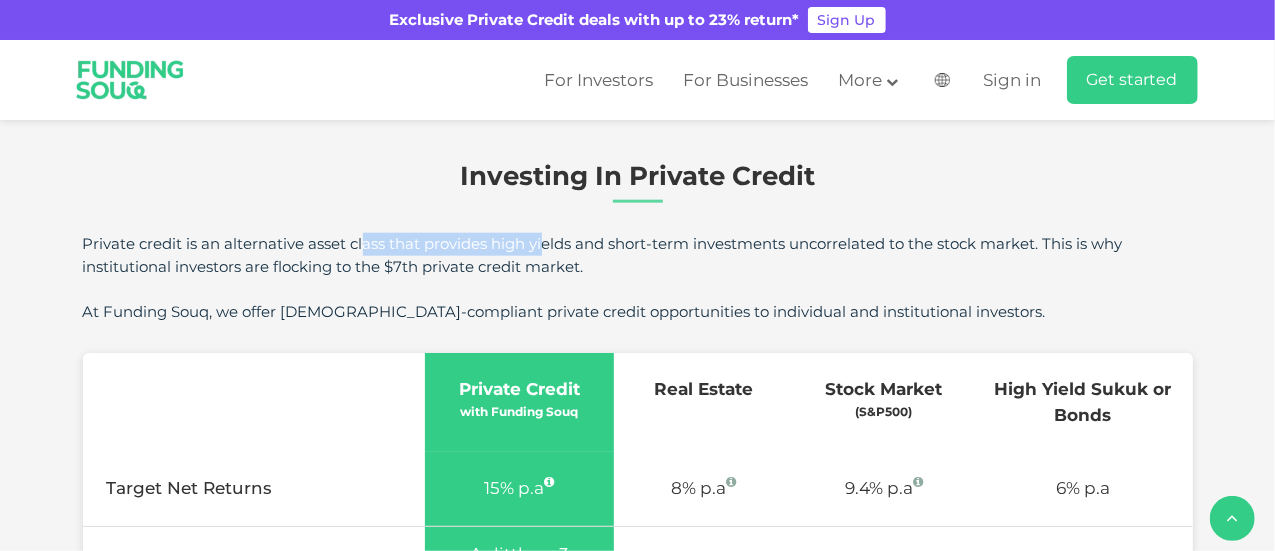 drag, startPoint x: 222, startPoint y: 251, endPoint x: 389, endPoint y: 235, distance: 167.76471 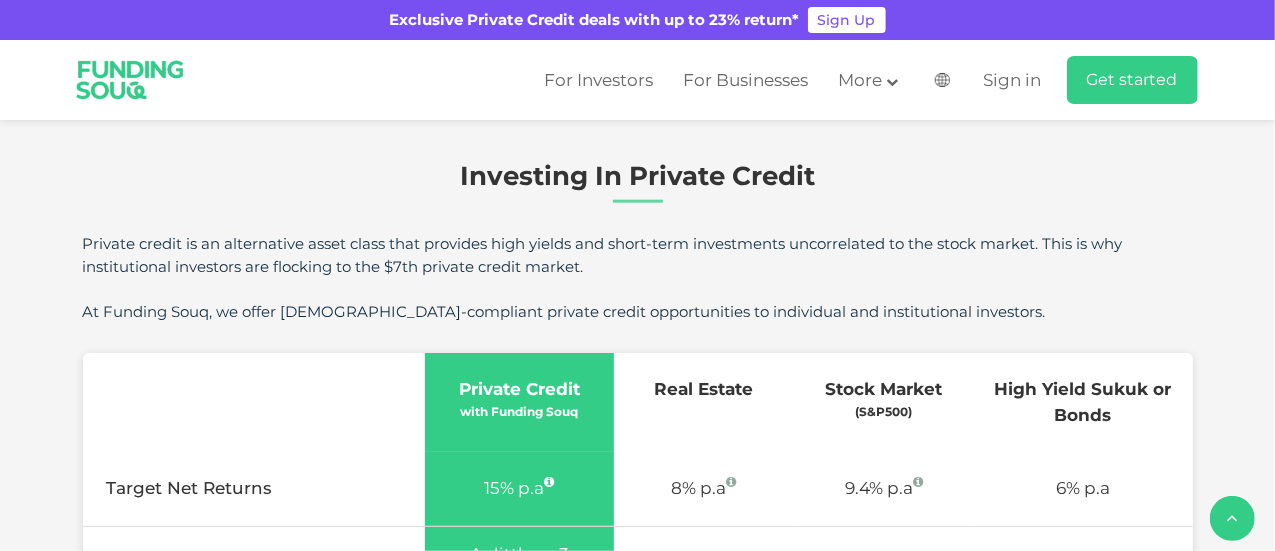click on "At Funding Souq, we offer [DEMOGRAPHIC_DATA]-compliant private credit opportunities to individual and institutional investors." at bounding box center [638, 312] 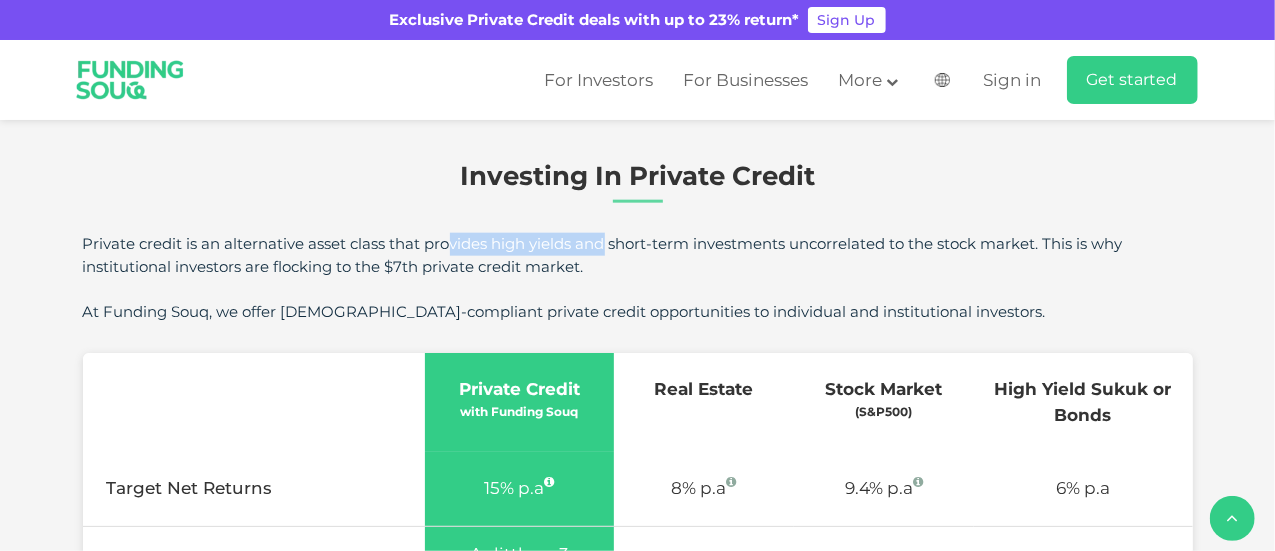 drag, startPoint x: 341, startPoint y: 243, endPoint x: 449, endPoint y: 237, distance: 108.16654 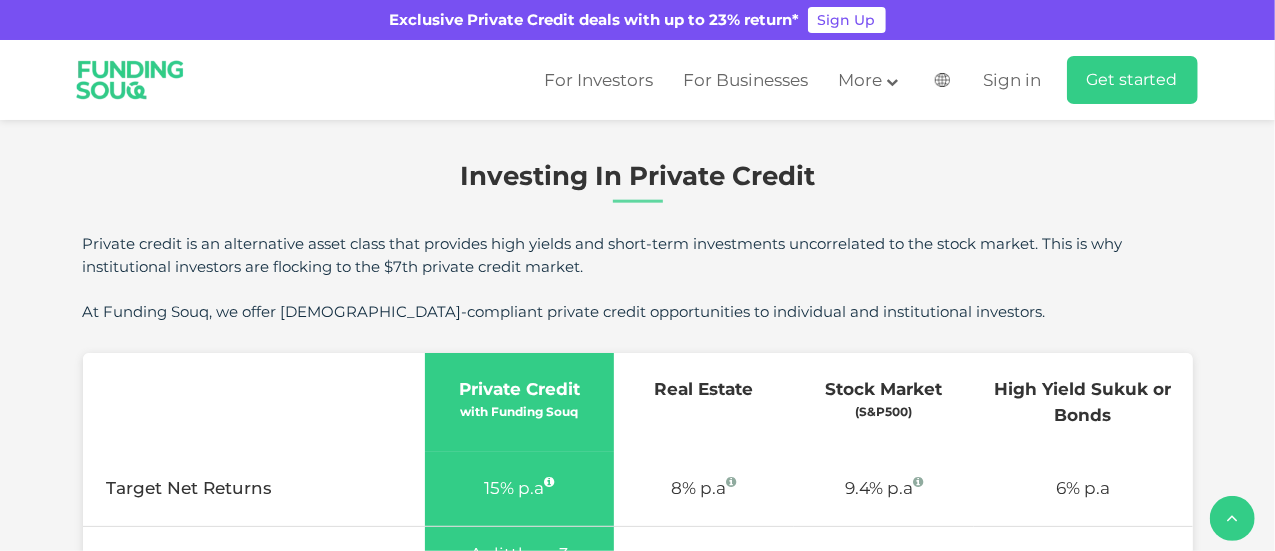 click on "Private credit is an alternative asset class that provides high yields and short-term investments uncorrelated to the stock market.  This is why institutional investors are flocking to the $7th private credit market." at bounding box center (638, 255) 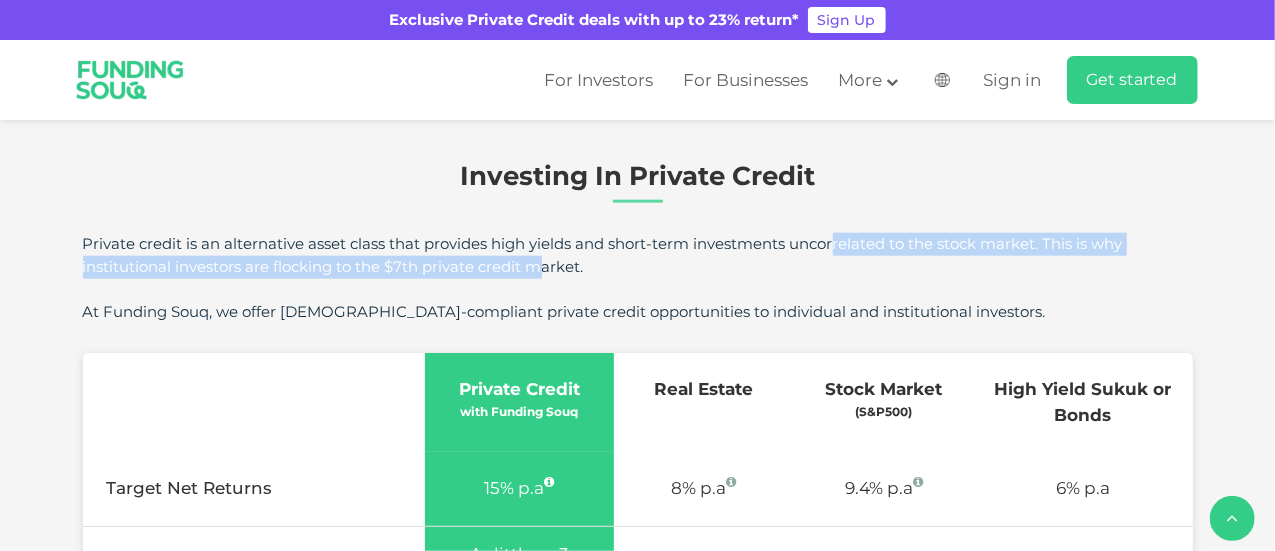 drag, startPoint x: 396, startPoint y: 267, endPoint x: 712, endPoint y: 244, distance: 316.8359 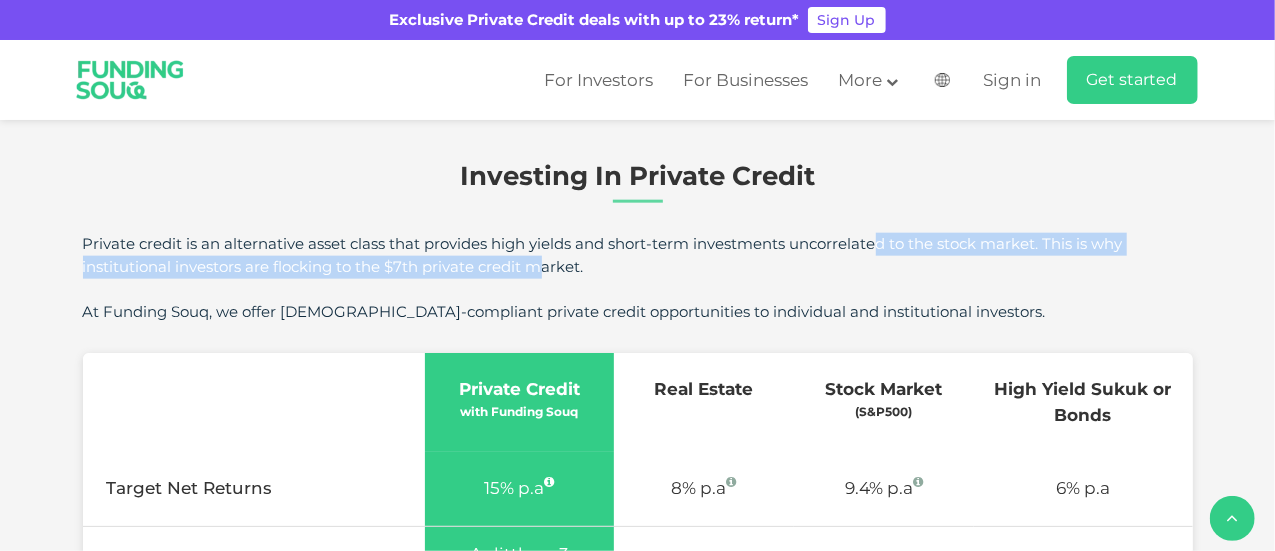 click on "Private credit is an alternative asset class that provides high yields and short-term investments uncorrelated to the stock market.  This is why institutional investors are flocking to the $7th private credit market." at bounding box center [638, 255] 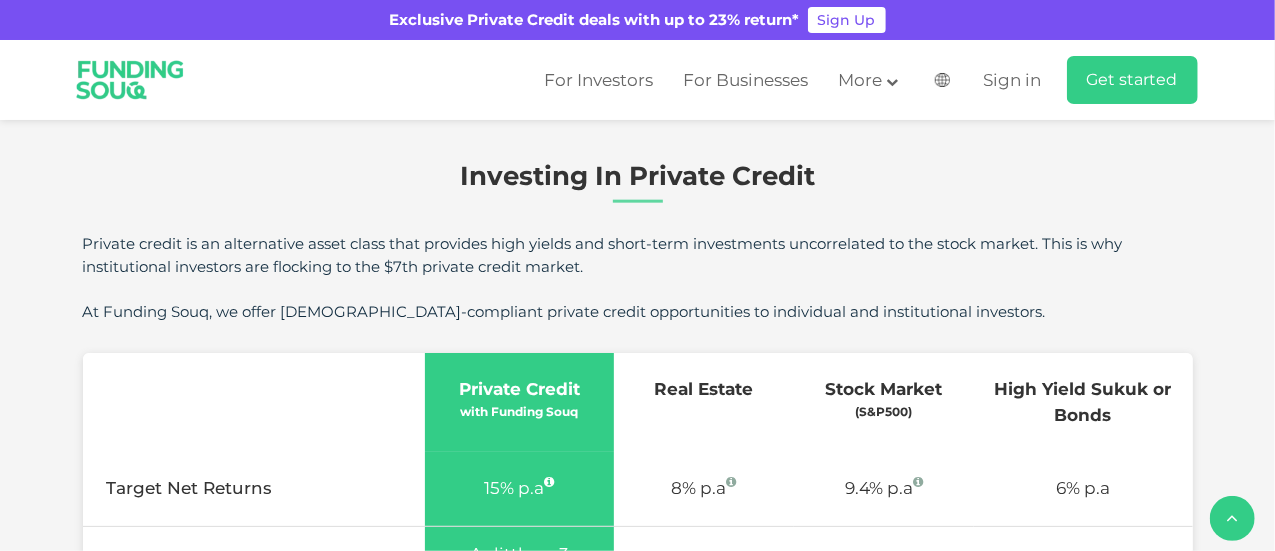 click on "Private credit is an alternative asset class that provides high yields and short-term investments uncorrelated to the stock market.  This is why institutional investors are flocking to the $7th private credit market.
At Funding Souq, we offer [DEMOGRAPHIC_DATA]-compliant private credit opportunities to individual and institutional investors." at bounding box center (638, 278) 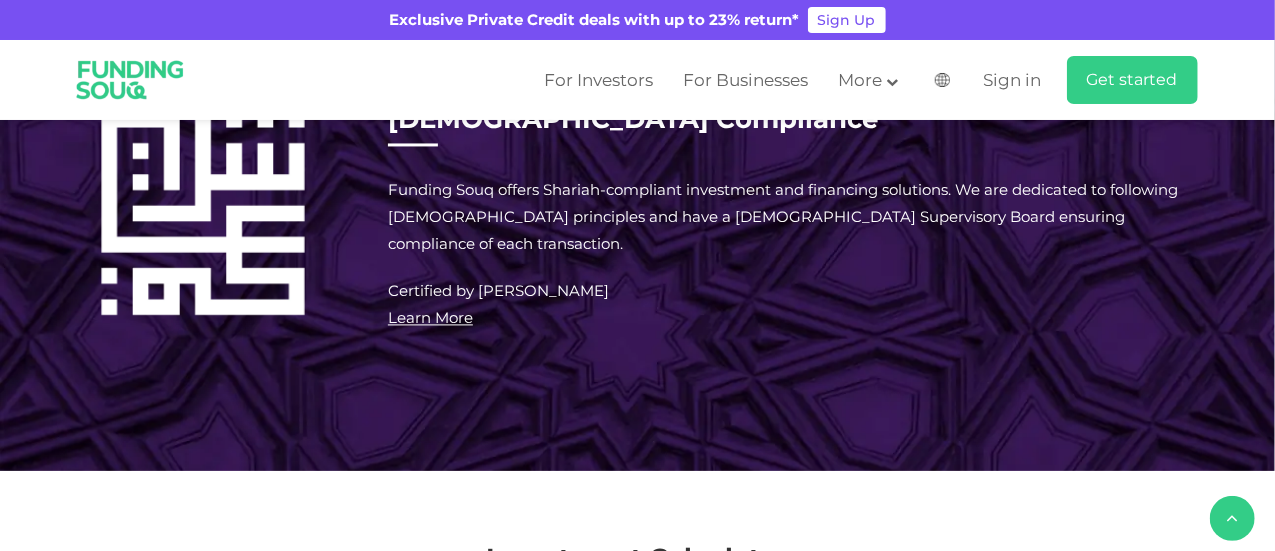 scroll, scrollTop: 2000, scrollLeft: 0, axis: vertical 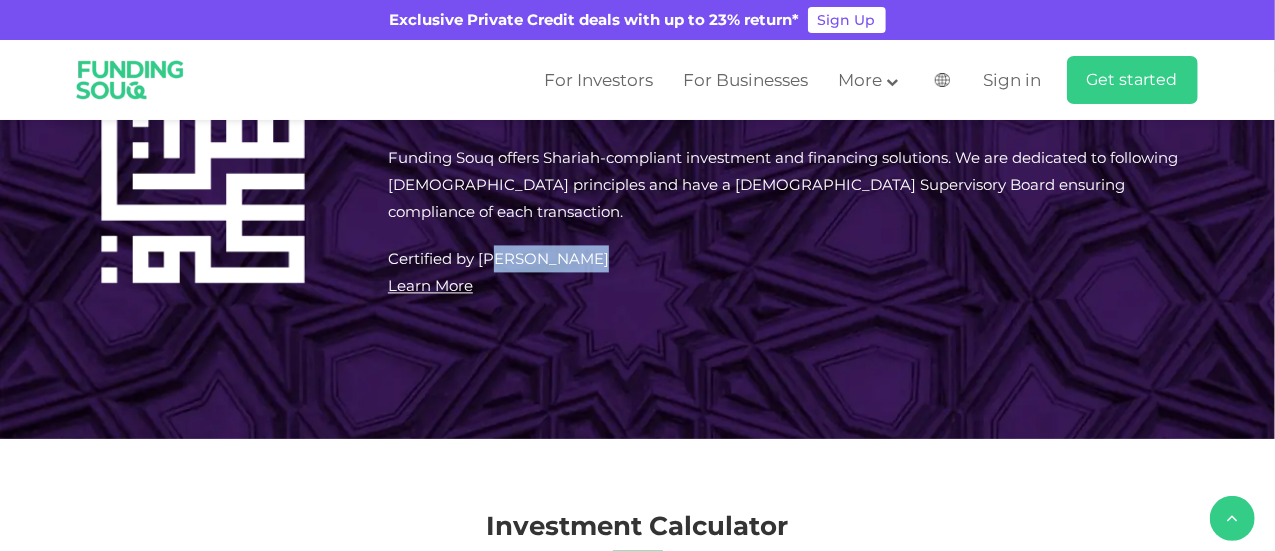 drag, startPoint x: 510, startPoint y: 235, endPoint x: 649, endPoint y: 235, distance: 139 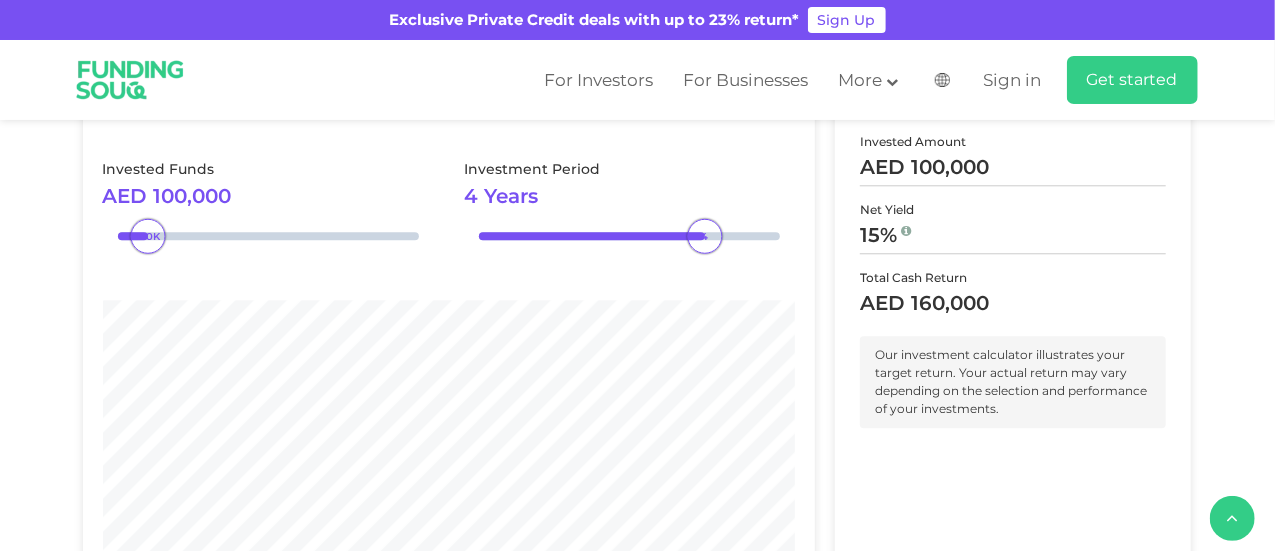scroll, scrollTop: 2500, scrollLeft: 0, axis: vertical 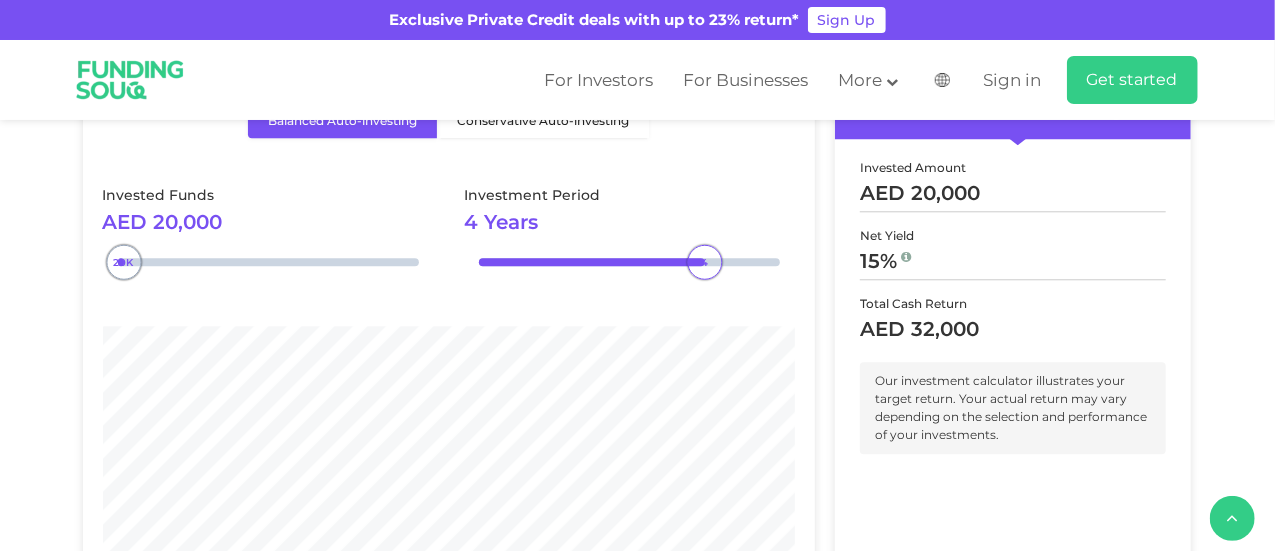 type on "10000" 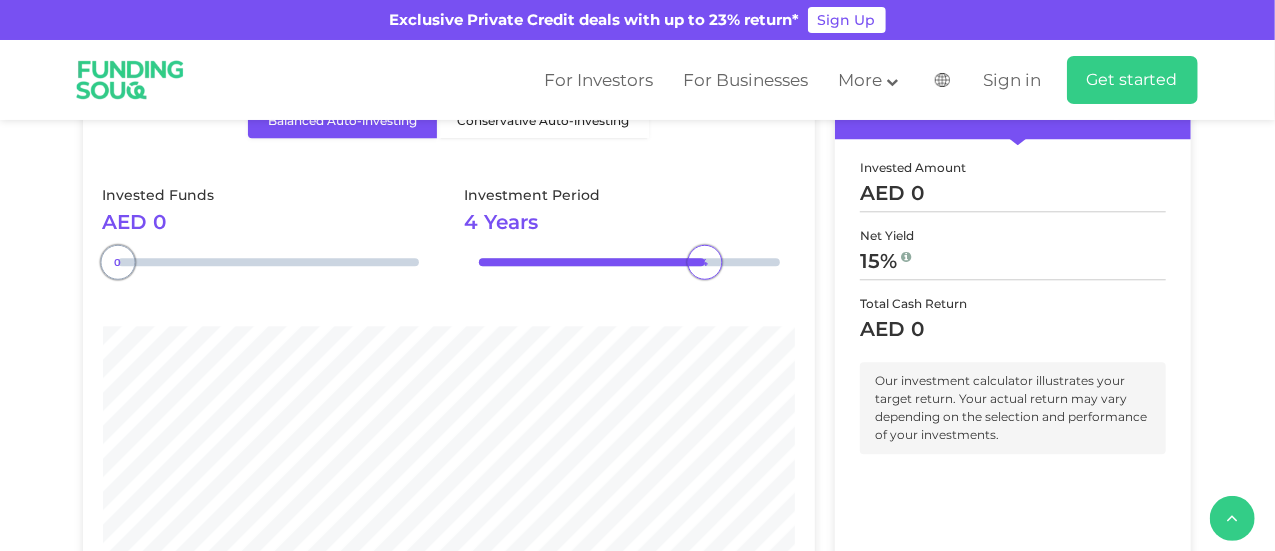 type on "10000" 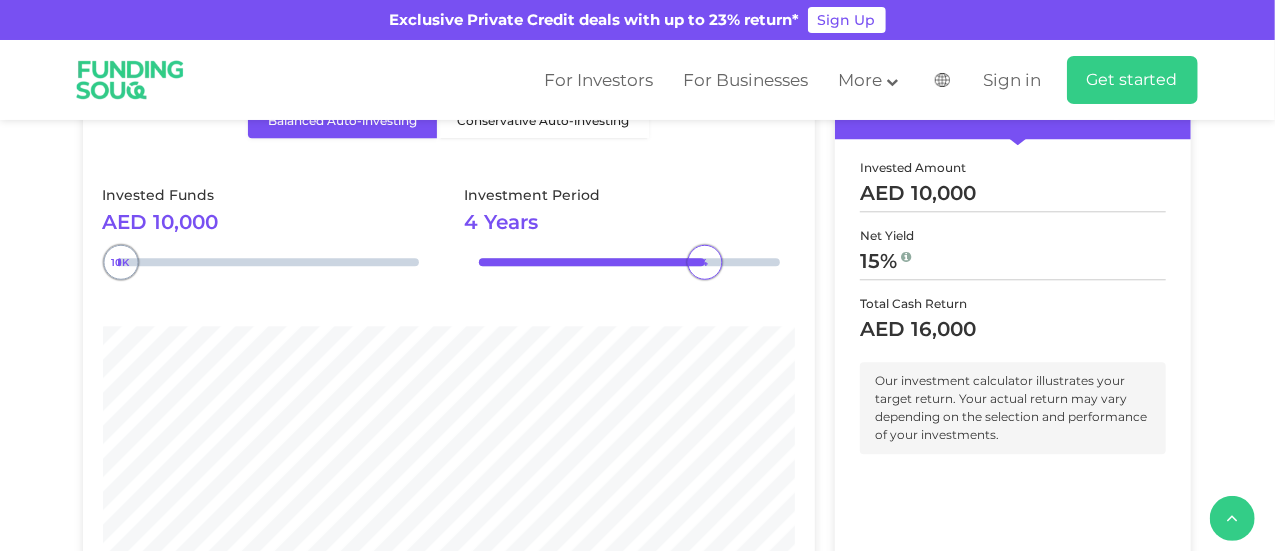drag, startPoint x: 152, startPoint y: 261, endPoint x: 122, endPoint y: 267, distance: 30.594116 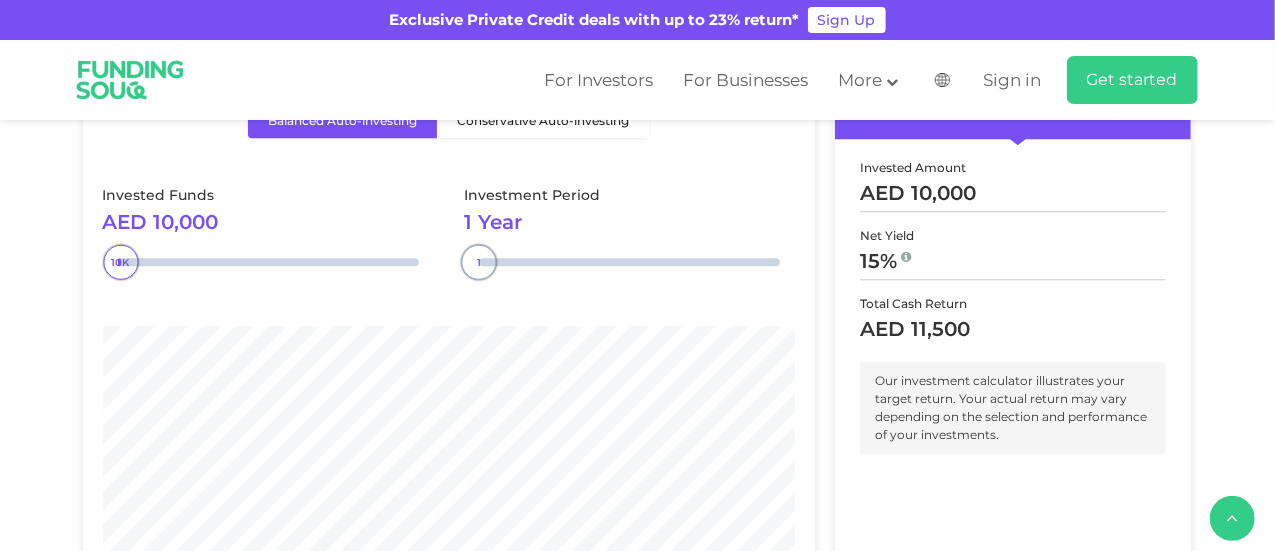 drag, startPoint x: 702, startPoint y: 257, endPoint x: 510, endPoint y: 263, distance: 192.09373 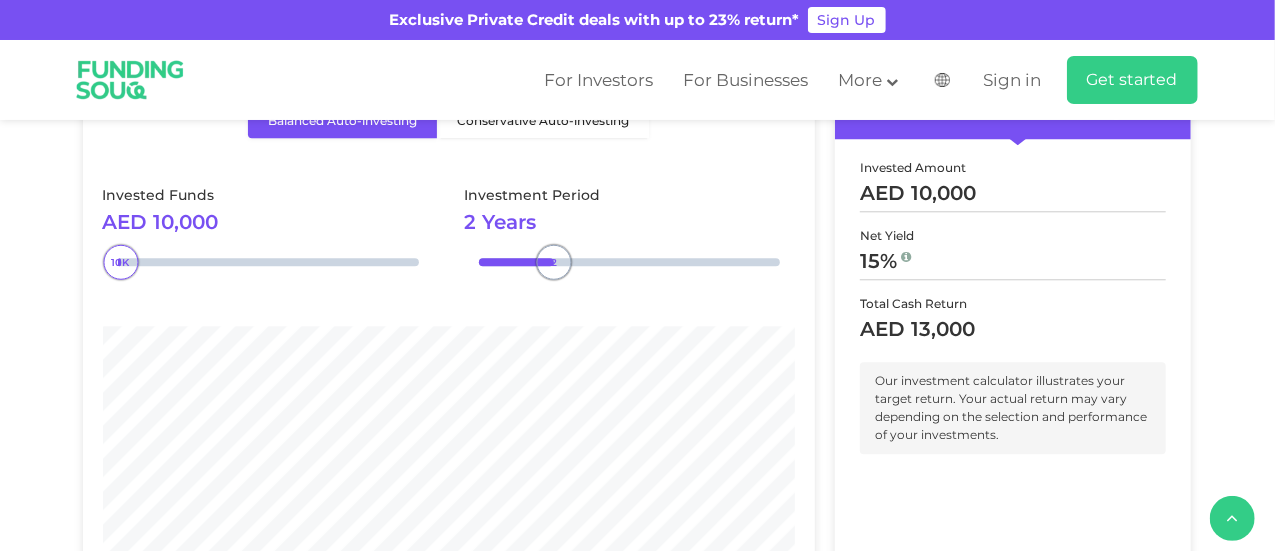 type on "1" 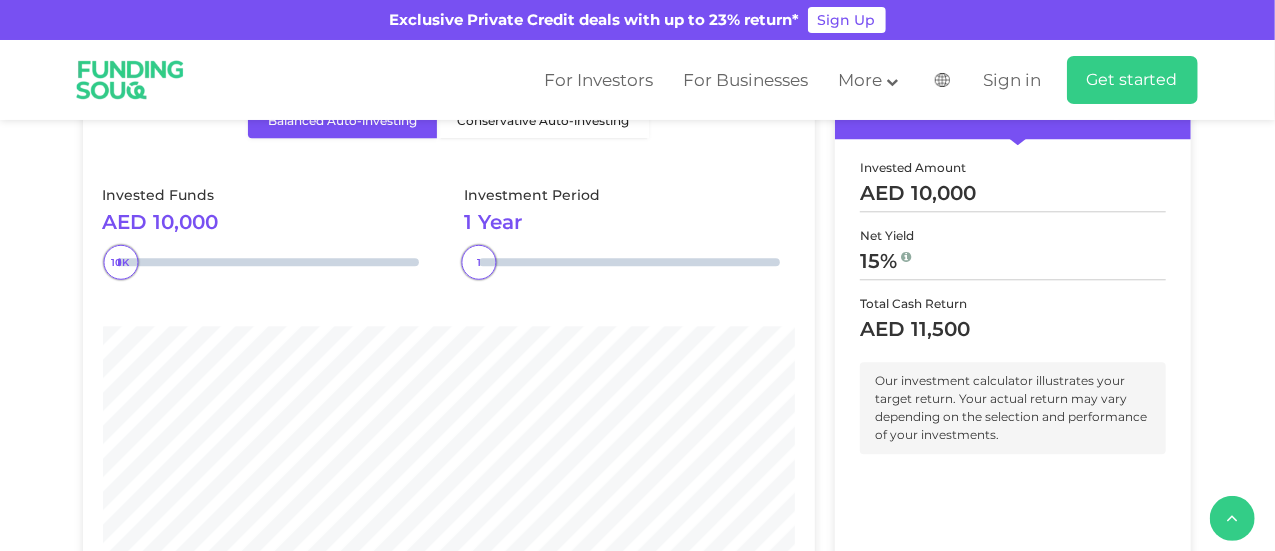 click on "Balanced Auto-investing
Conservative Auto-investing
Invested Funds
AED
10,000
1 Year" at bounding box center (449, 384) 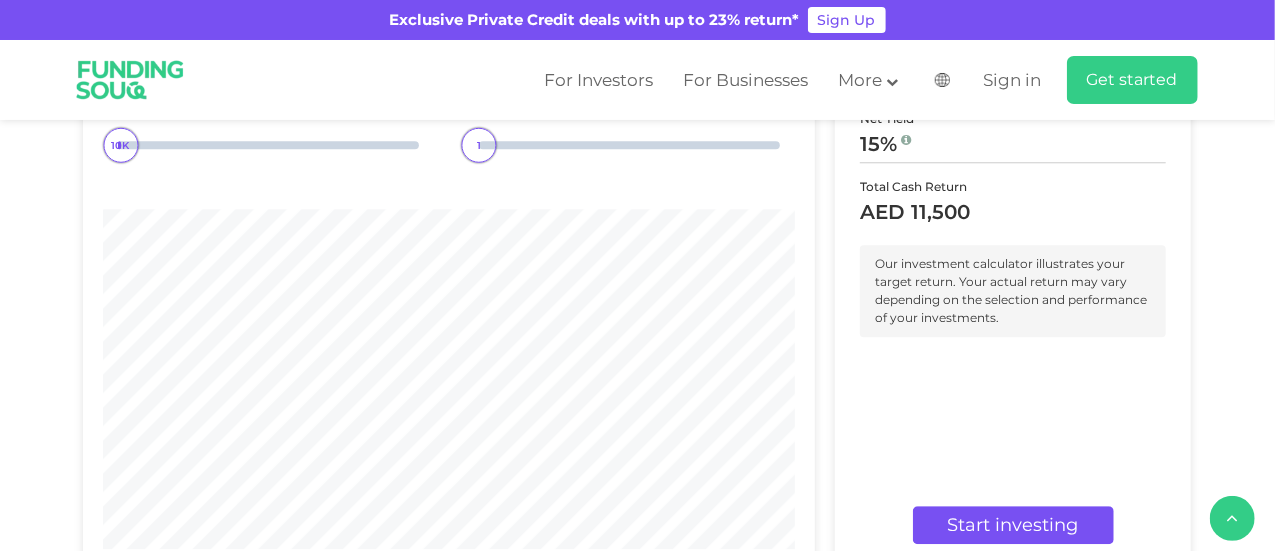 scroll, scrollTop: 2600, scrollLeft: 0, axis: vertical 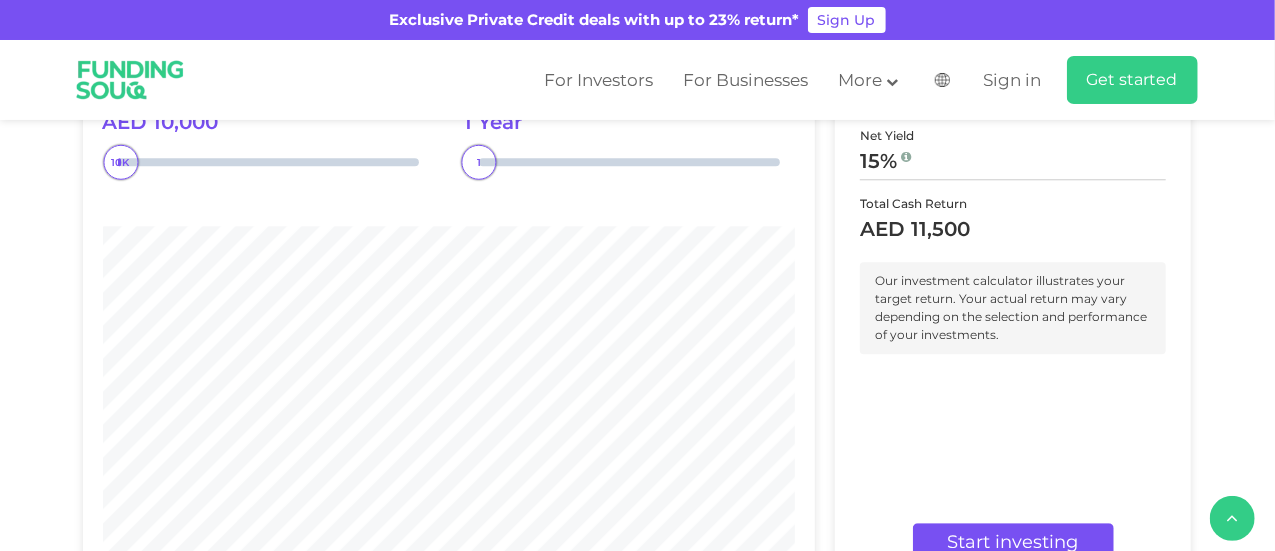 drag, startPoint x: 872, startPoint y: 204, endPoint x: 984, endPoint y: 205, distance: 112.00446 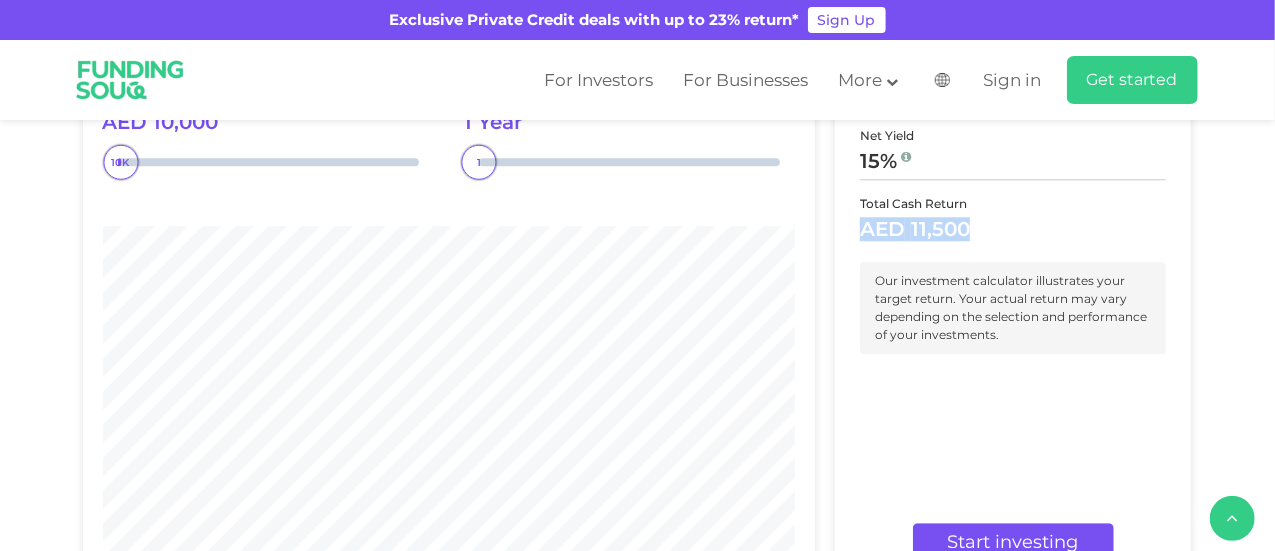 drag, startPoint x: 974, startPoint y: 226, endPoint x: 856, endPoint y: 222, distance: 118.06778 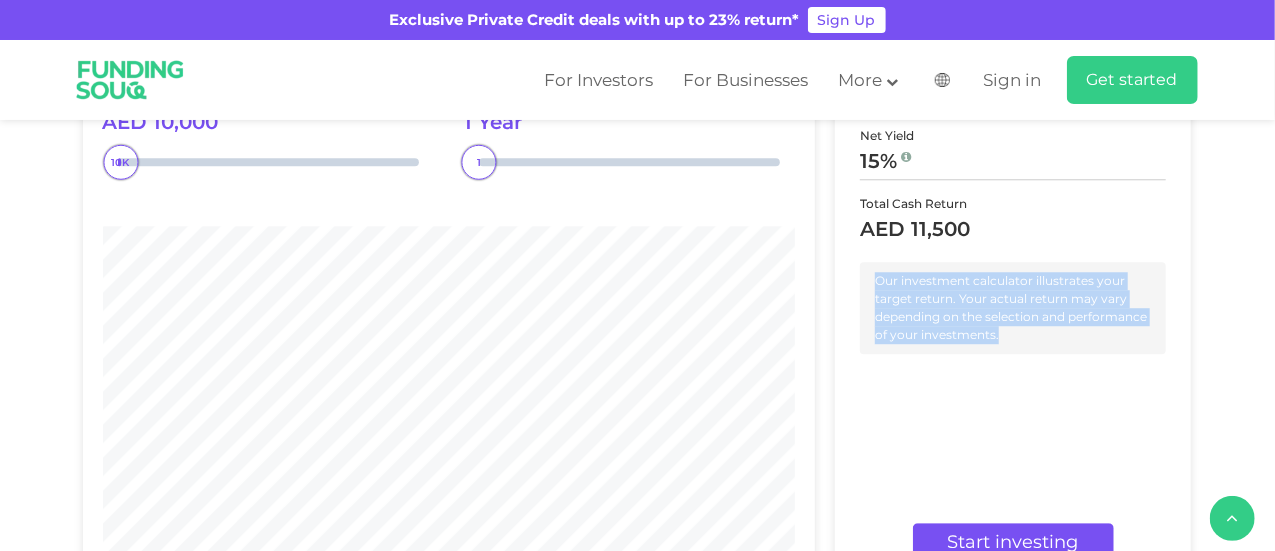 drag, startPoint x: 875, startPoint y: 275, endPoint x: 998, endPoint y: 326, distance: 133.15405 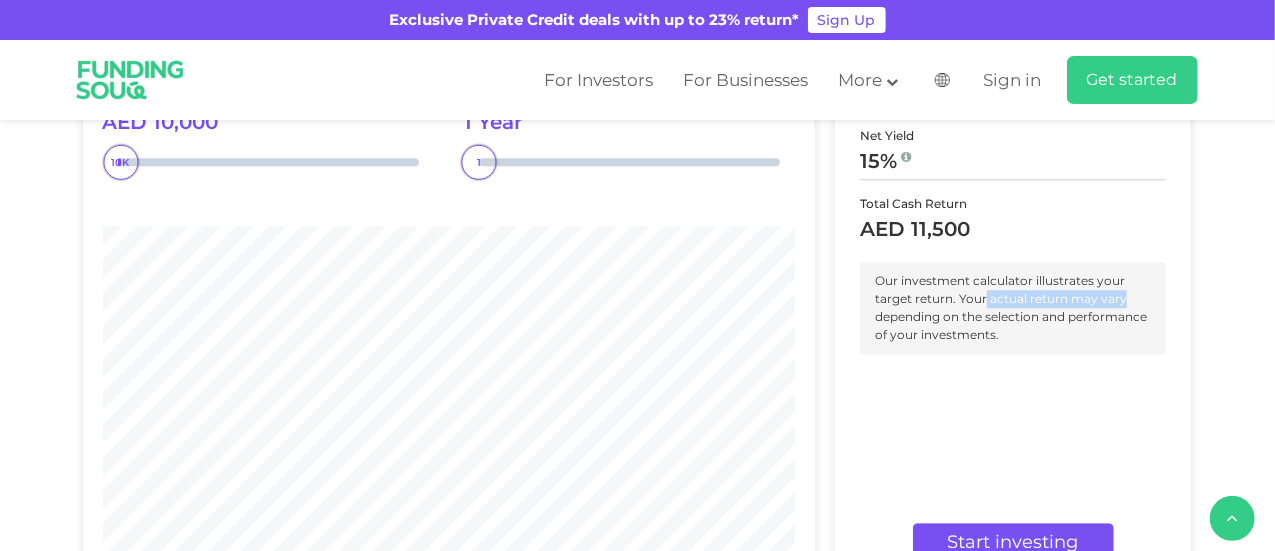 drag, startPoint x: 985, startPoint y: 299, endPoint x: 1146, endPoint y: 293, distance: 161.11176 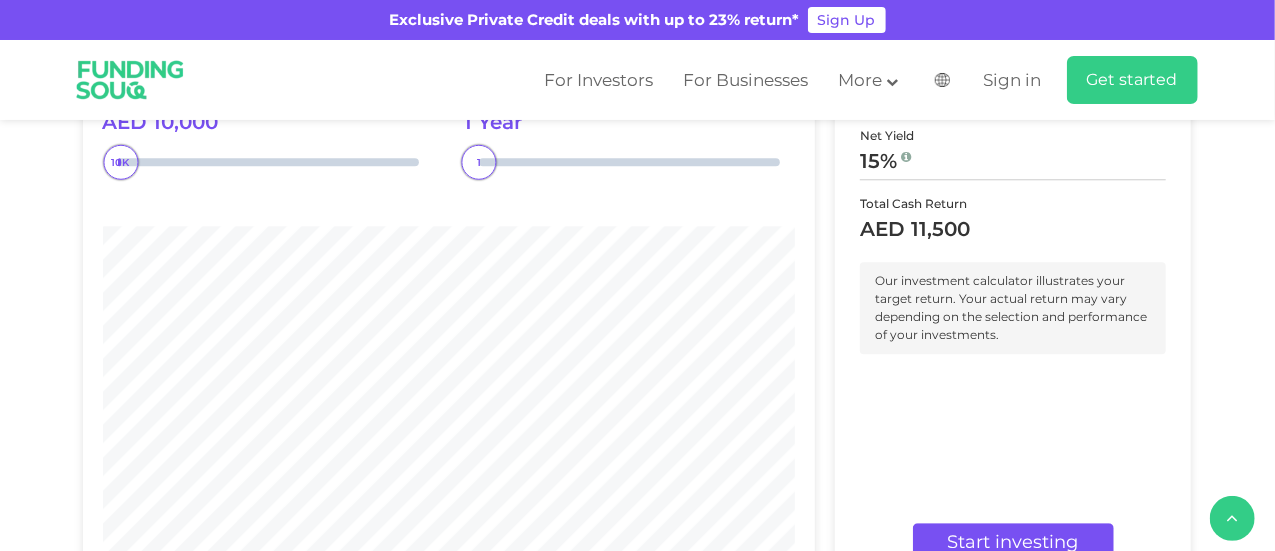 click on "Our investment calculator illustrates your target return. Your actual return may vary depending on the selection and performance of your investments." at bounding box center (1011, 306) 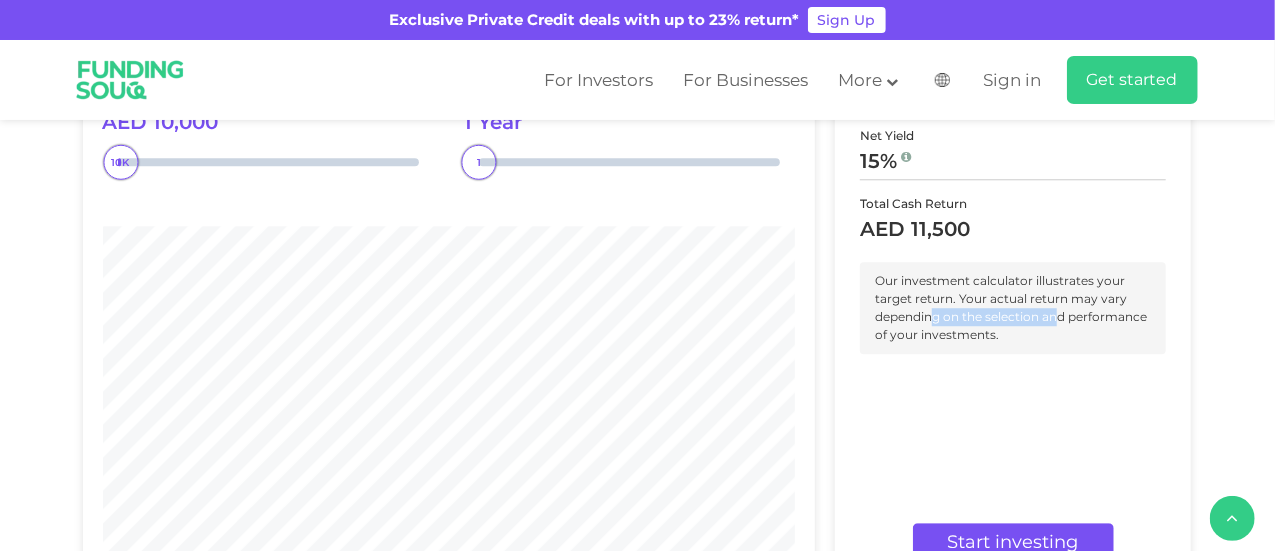 drag, startPoint x: 930, startPoint y: 318, endPoint x: 1059, endPoint y: 313, distance: 129.09686 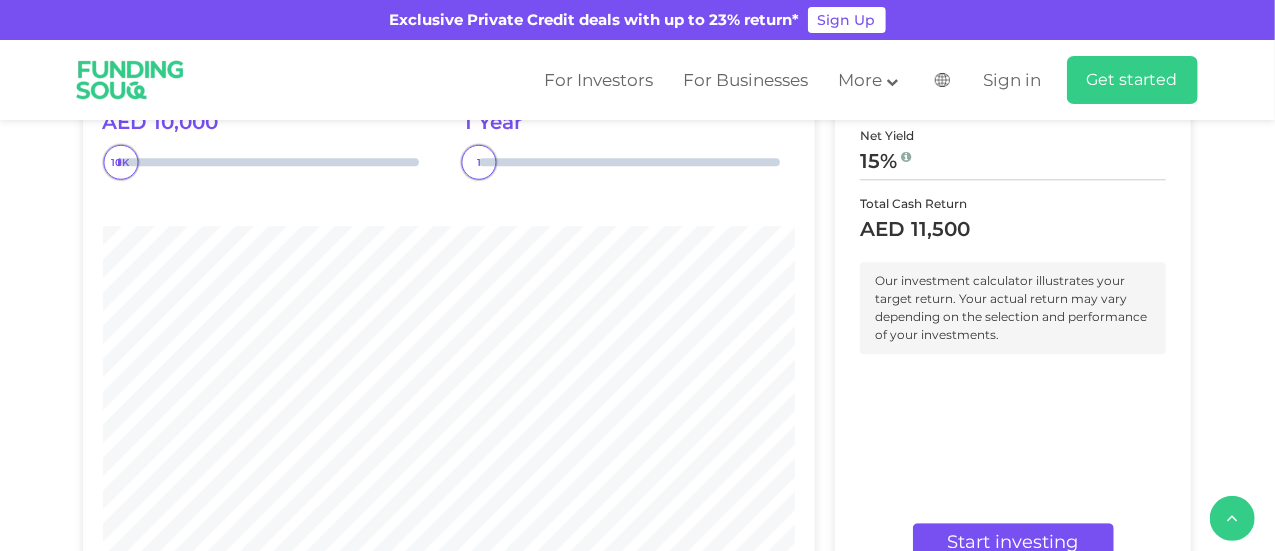 click on "Our investment calculator illustrates your target return. Your actual return may vary depending on the selection and performance of your investments." at bounding box center (1013, 307) 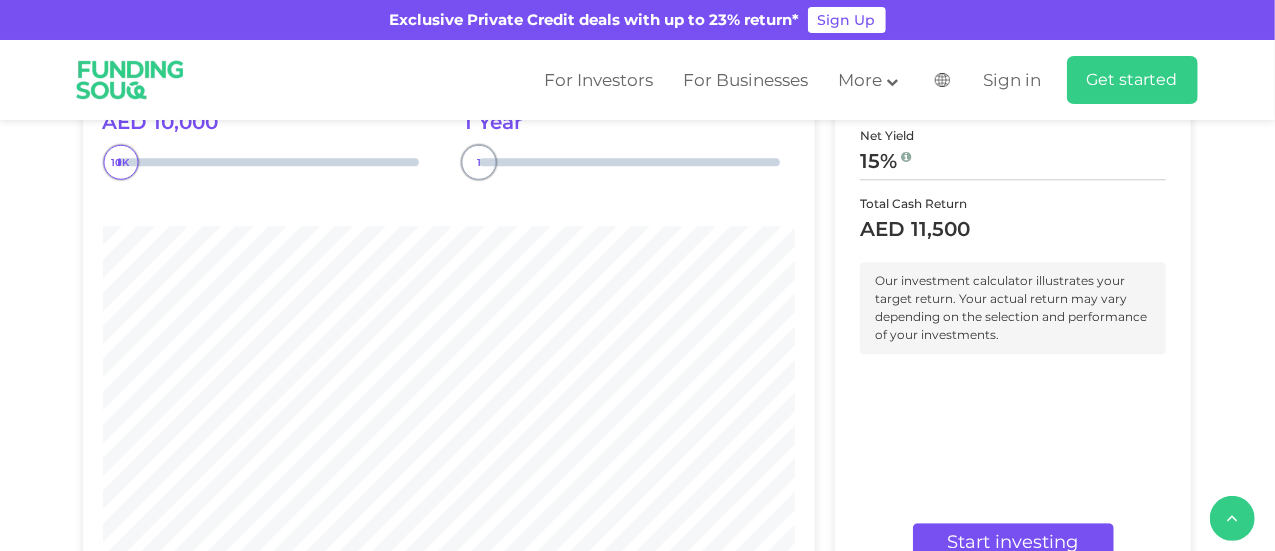 drag, startPoint x: 484, startPoint y: 163, endPoint x: 503, endPoint y: 165, distance: 19.104973 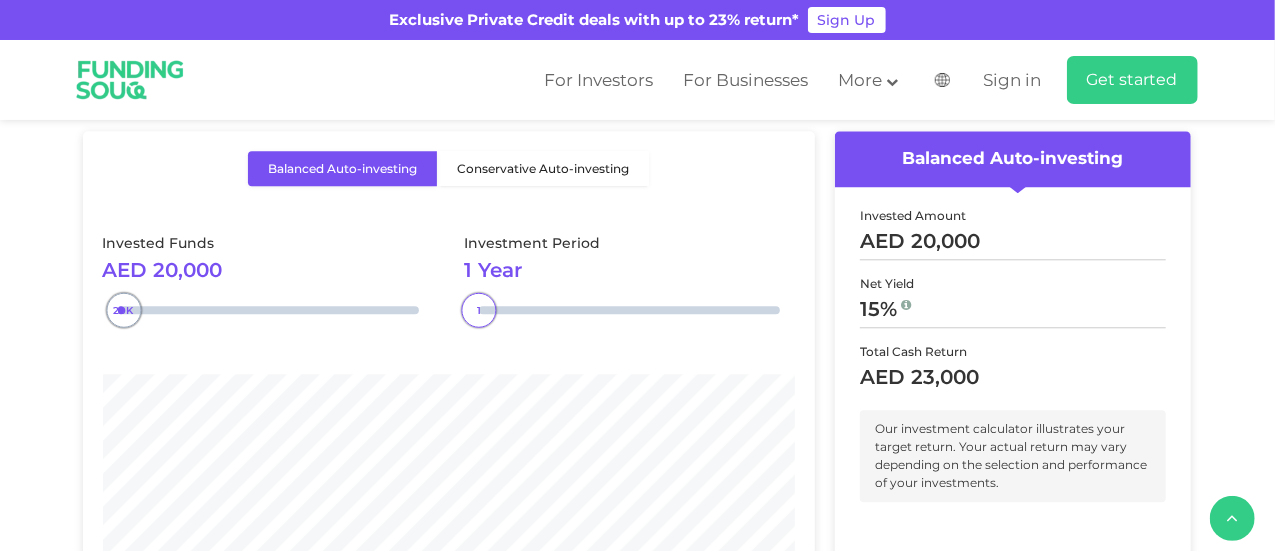 click on "20K" at bounding box center (123, 309) 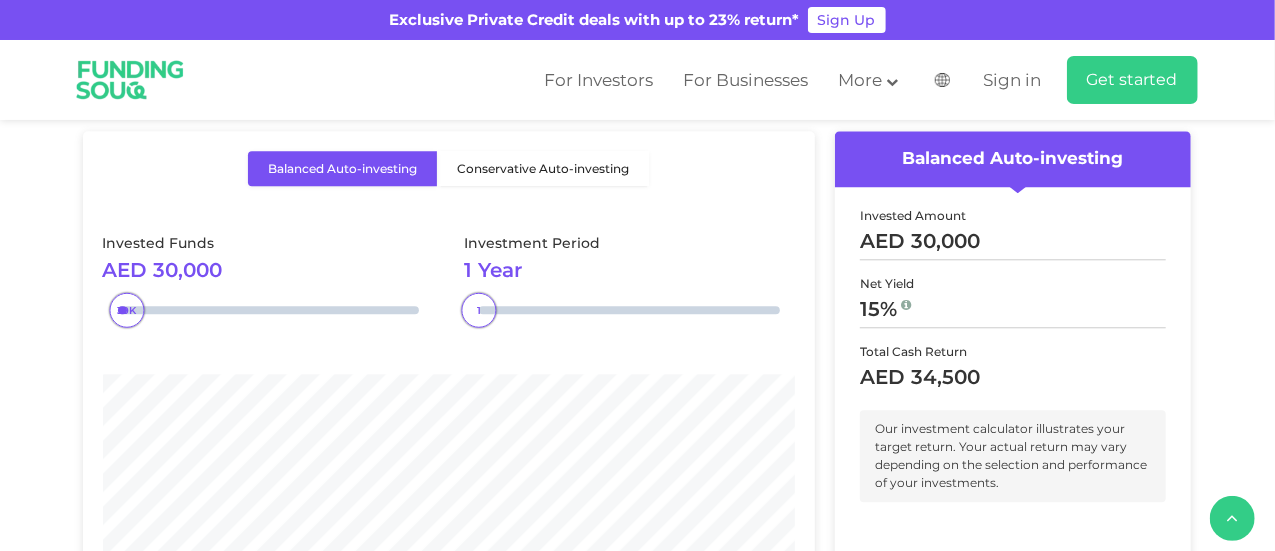 click on "Balanced Auto-investing
Conservative Auto-investing
Invested Funds
AED
30,000
Investment Period" at bounding box center (637, 432) 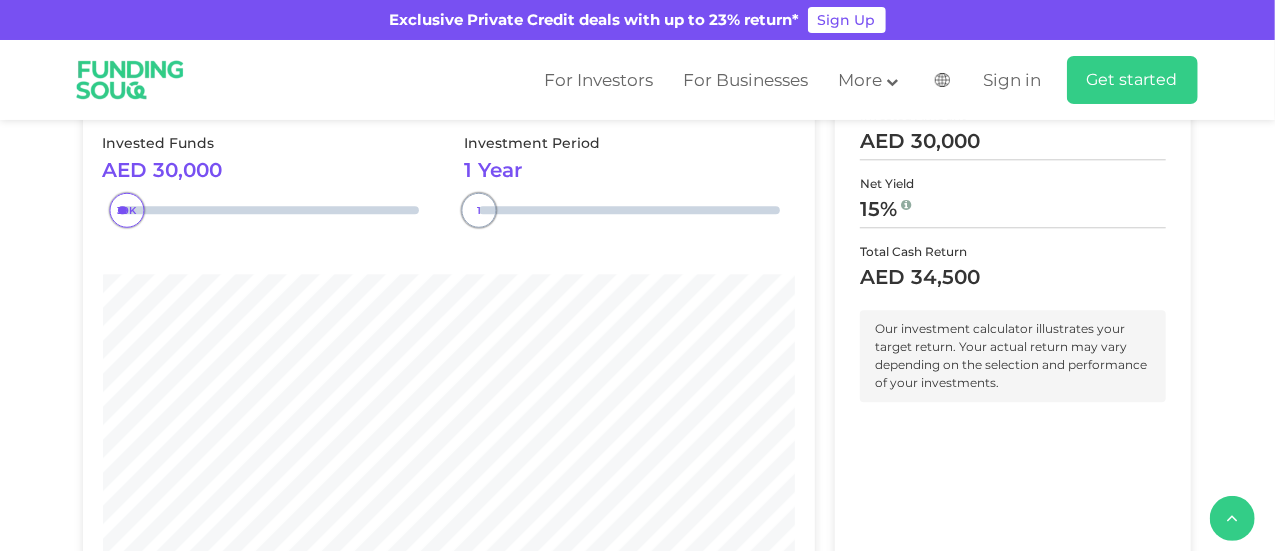 click on "1" at bounding box center [496, 209] 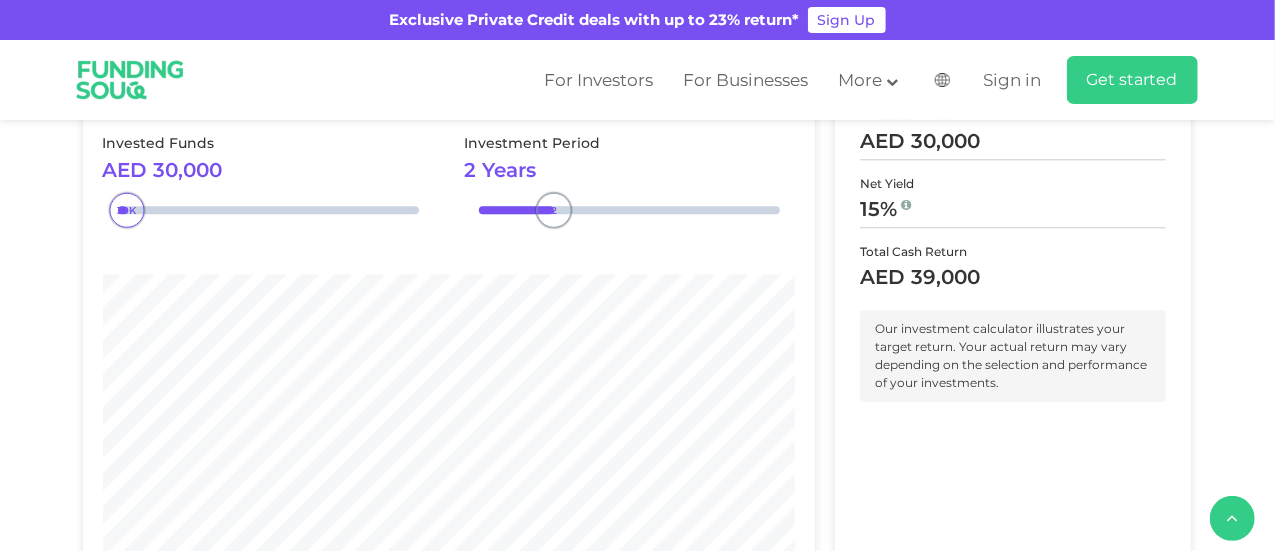 drag, startPoint x: 470, startPoint y: 210, endPoint x: 526, endPoint y: 215, distance: 56.22277 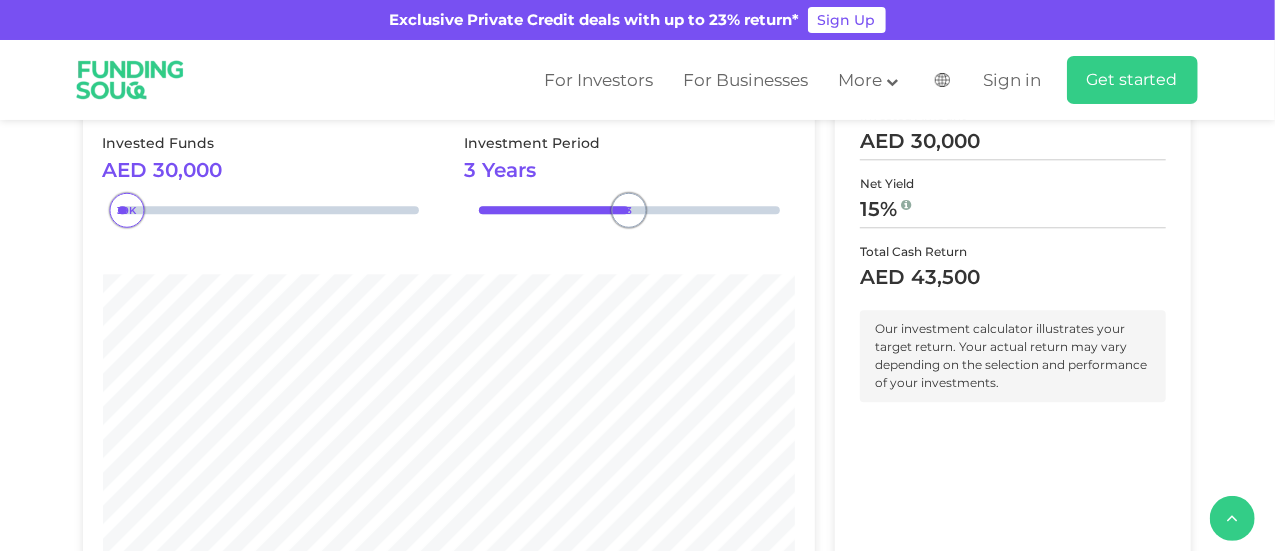 type on "2" 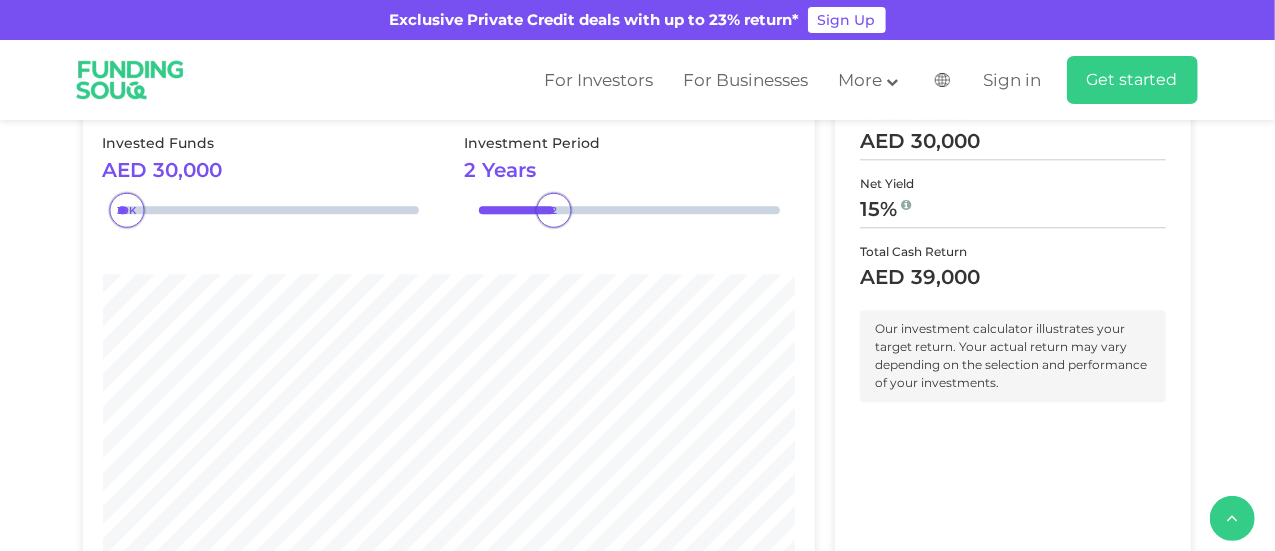 click on "Investment Period
2 Years" at bounding box center [629, 188] 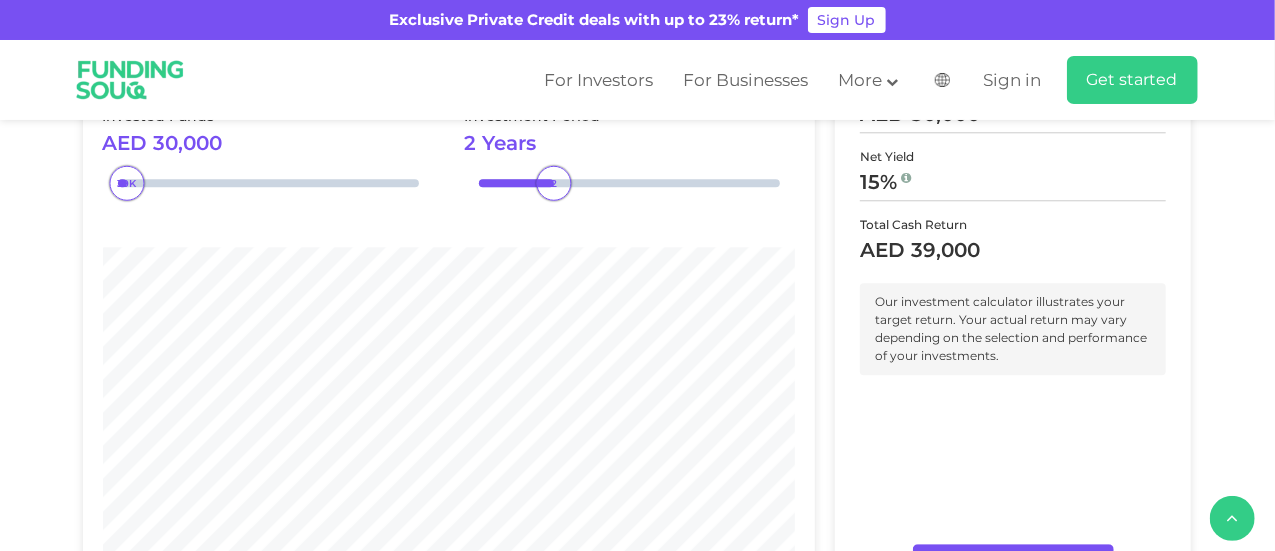 scroll, scrollTop: 2552, scrollLeft: 0, axis: vertical 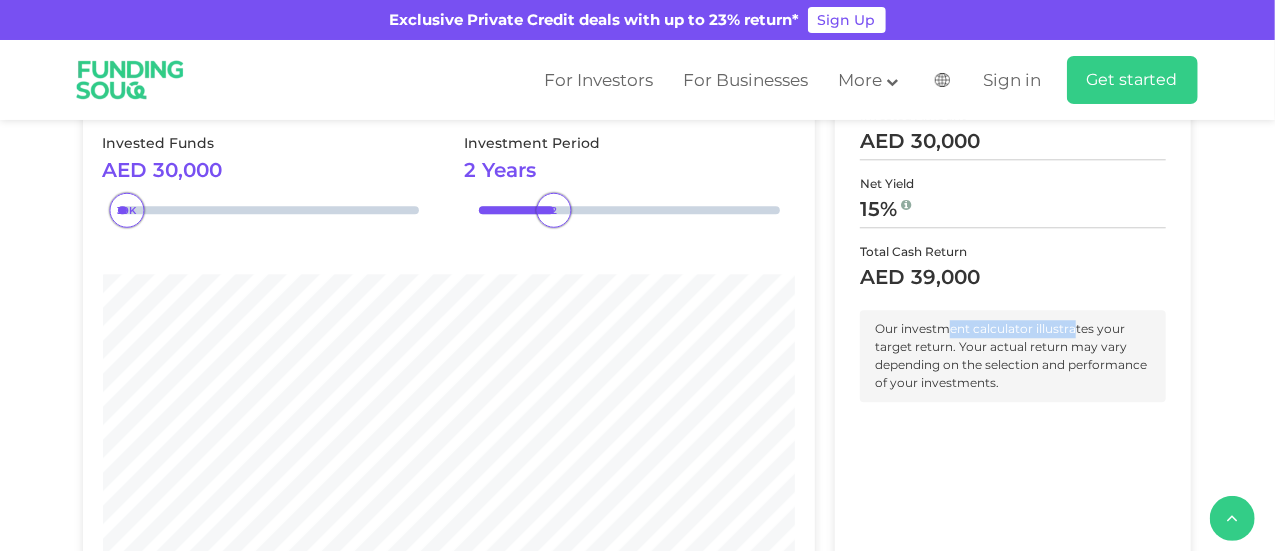 drag, startPoint x: 951, startPoint y: 331, endPoint x: 1074, endPoint y: 331, distance: 123 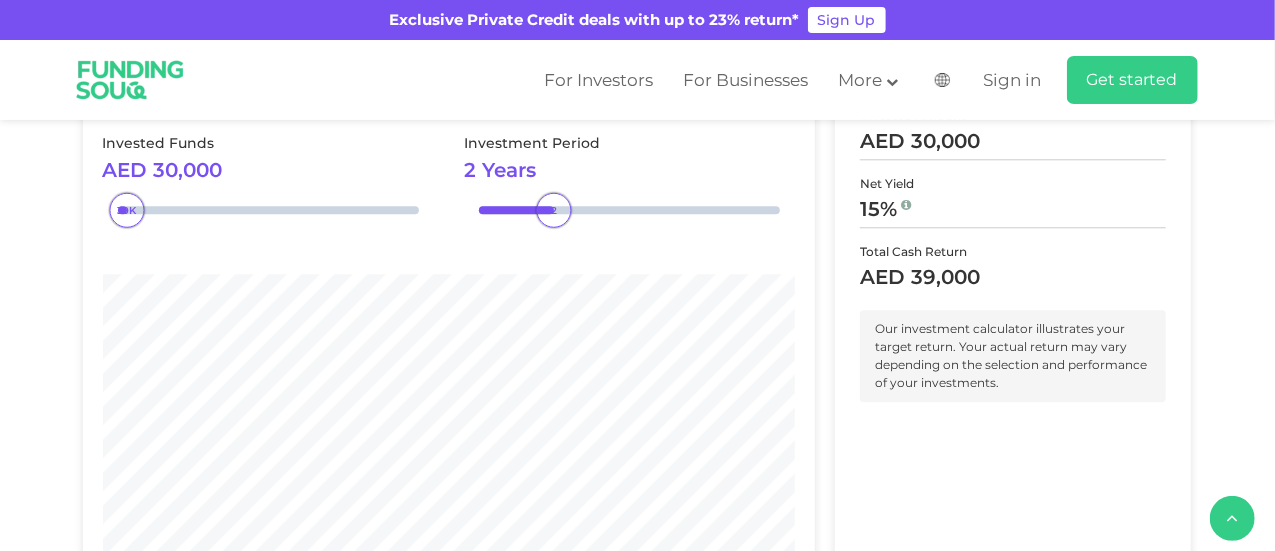 click on "Our investment calculator illustrates your target return. Your actual return may vary depending on the selection and performance of your investments." at bounding box center (1011, 354) 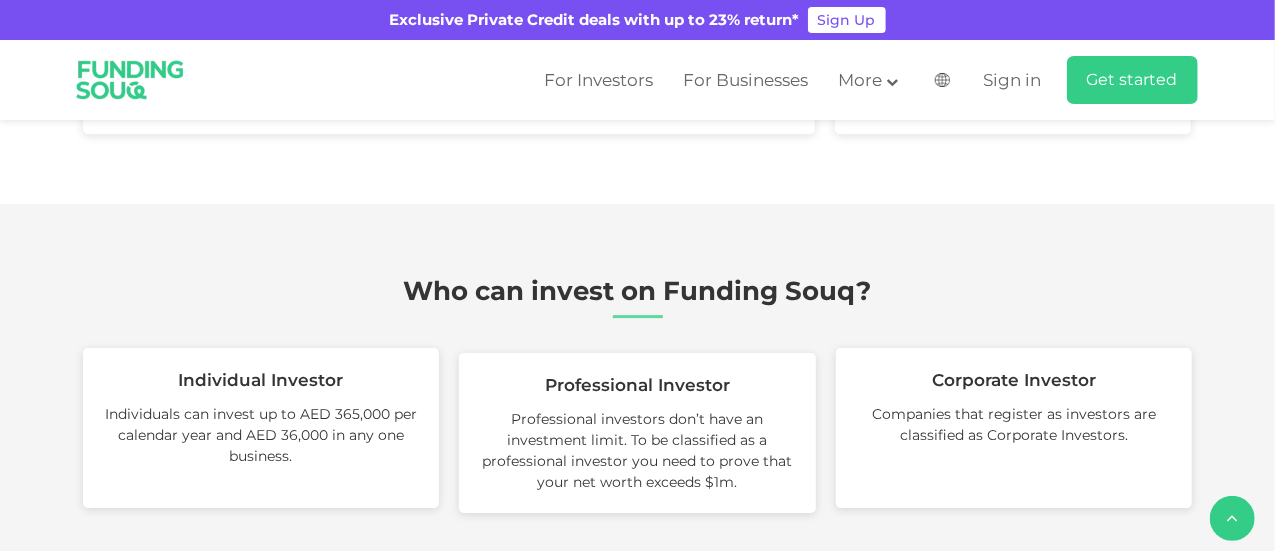 scroll, scrollTop: 3152, scrollLeft: 0, axis: vertical 